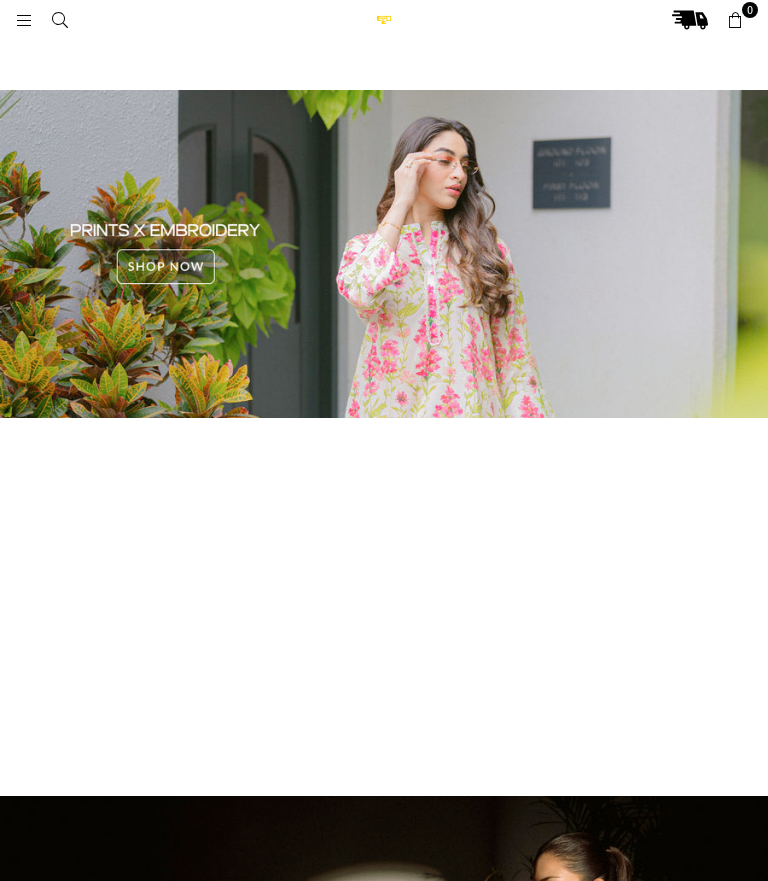 scroll, scrollTop: 0, scrollLeft: 0, axis: both 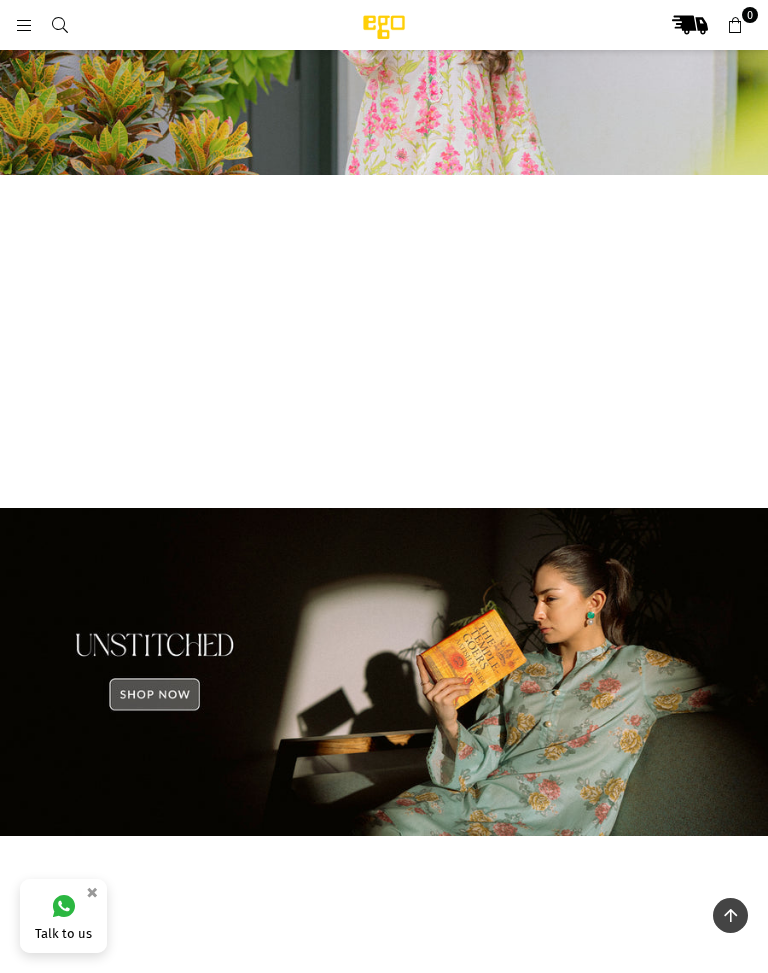 click at bounding box center (384, 672) 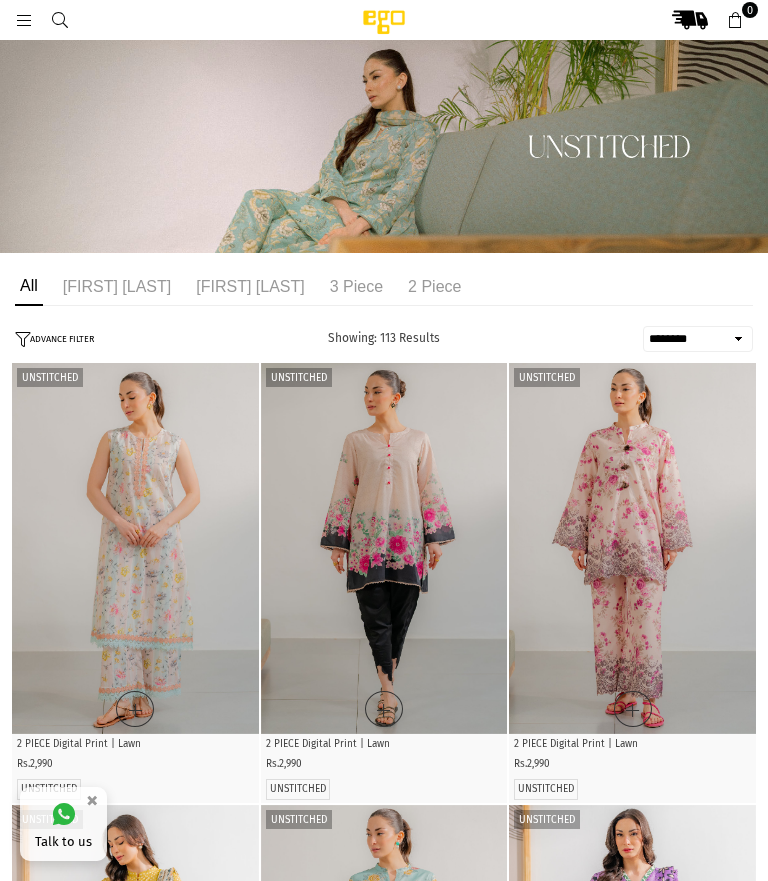 select on "******" 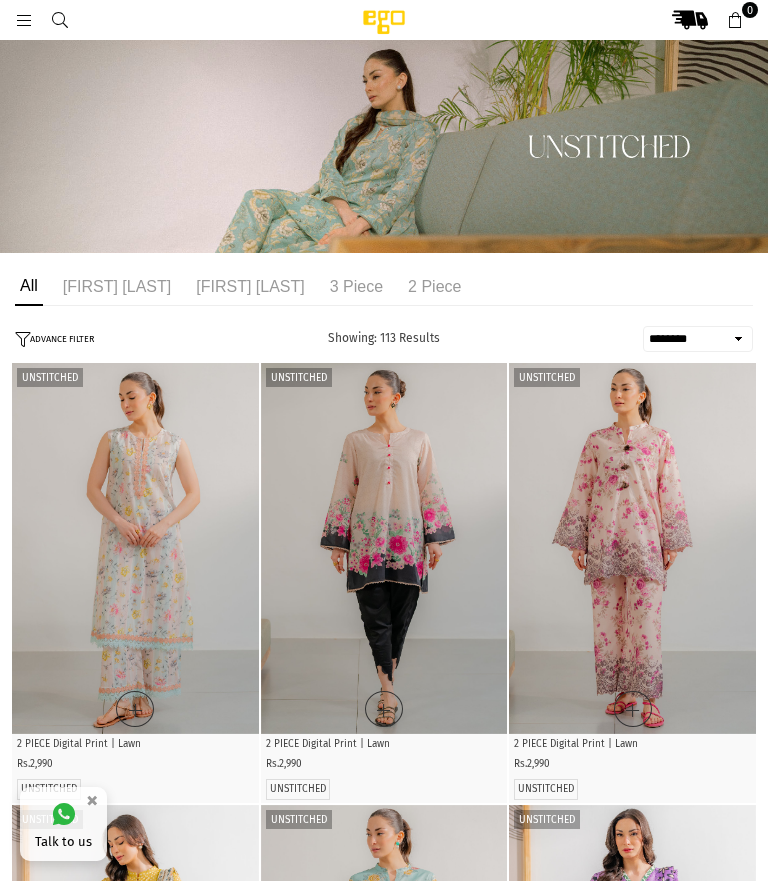 scroll, scrollTop: 0, scrollLeft: 0, axis: both 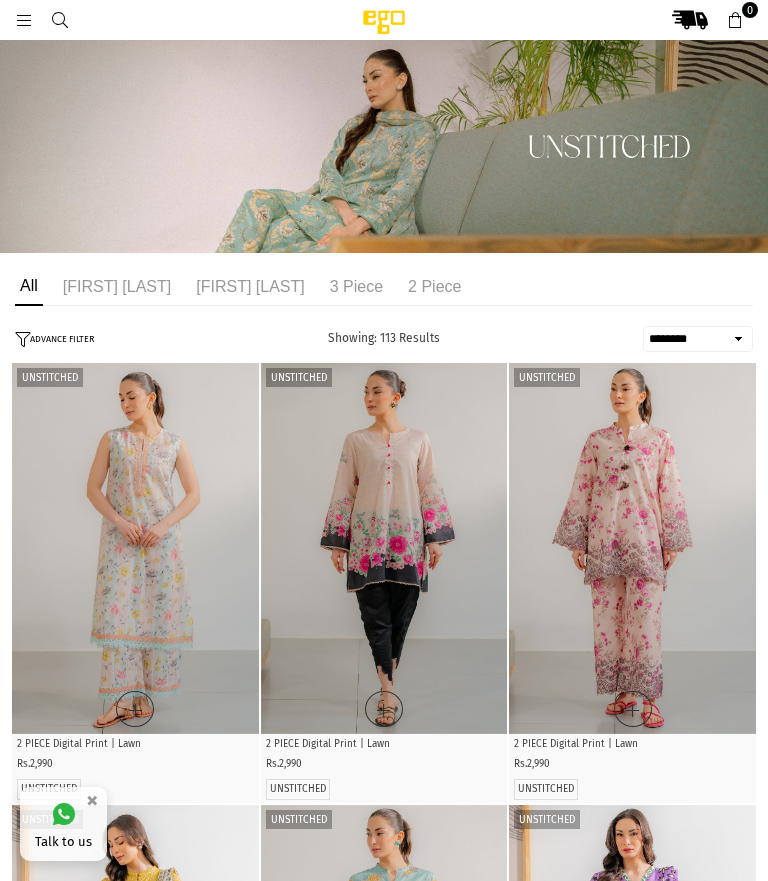click at bounding box center (24, 21) 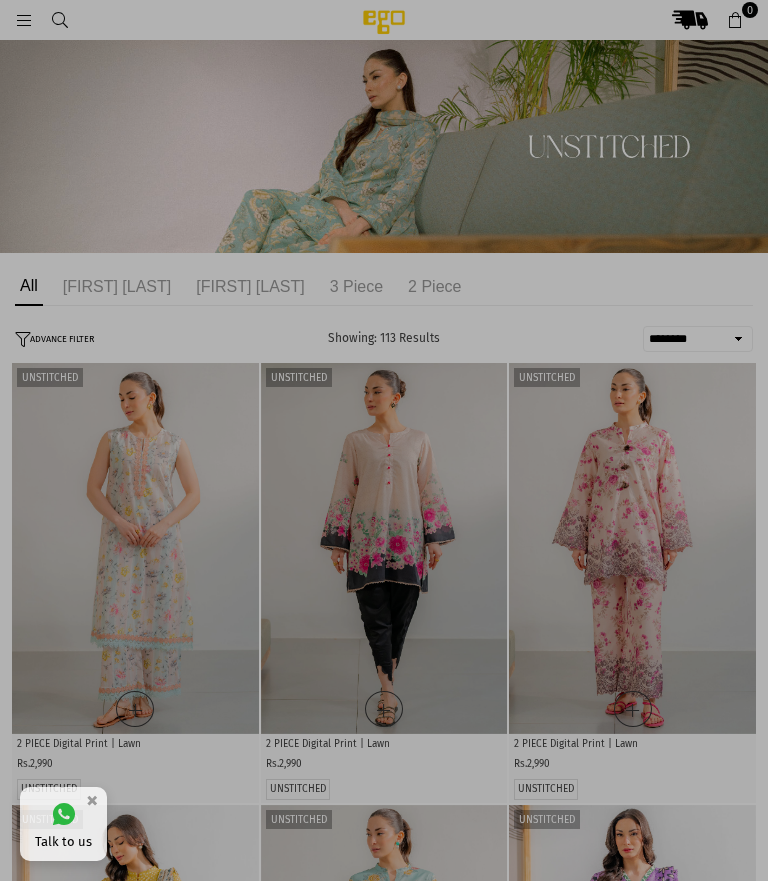 click at bounding box center (384, 440) 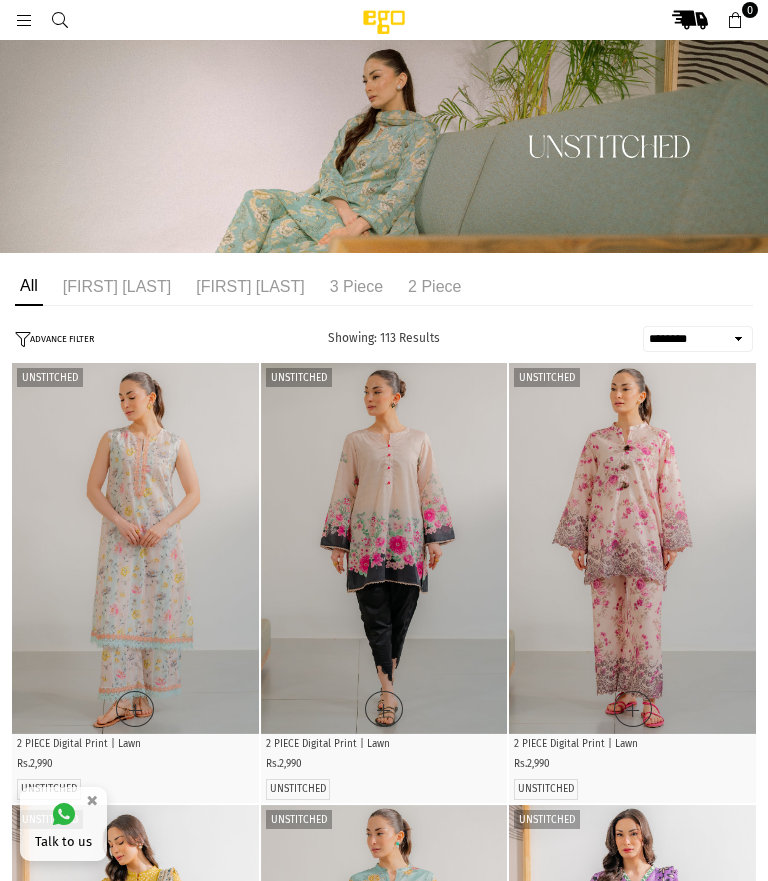 click on "Ego
.st0 { fill: #000000; }
0" at bounding box center [384, 20] 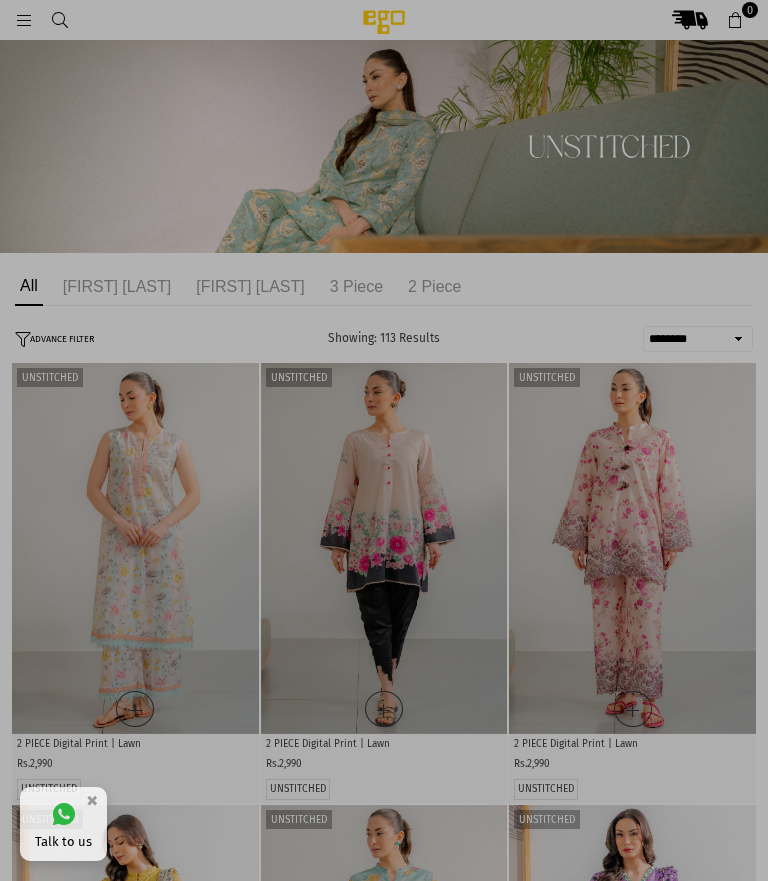 click at bounding box center [384, 440] 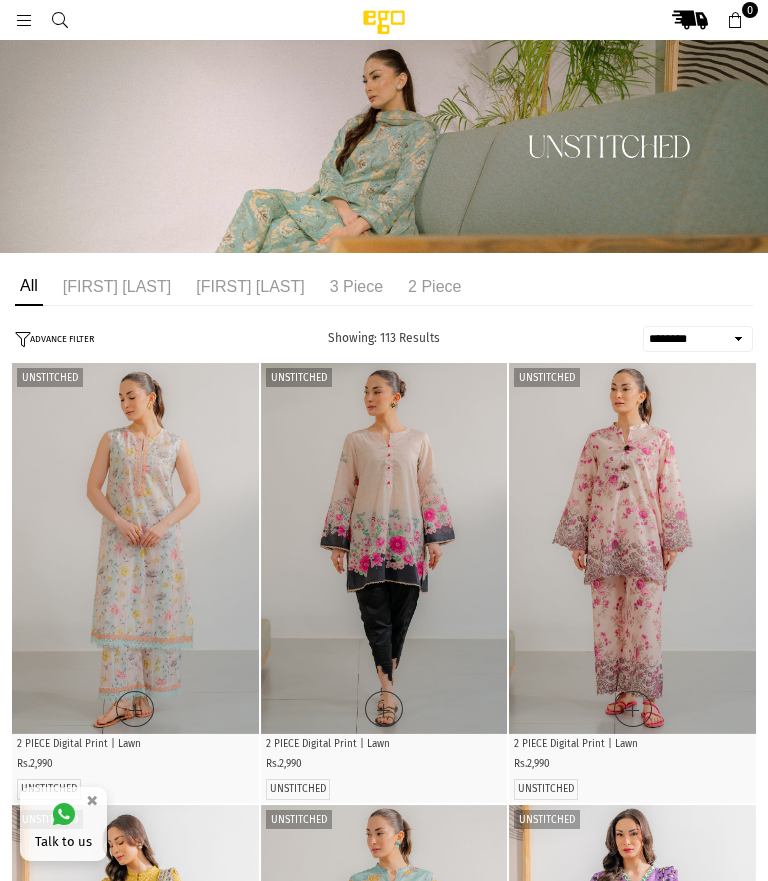 click at bounding box center [24, 21] 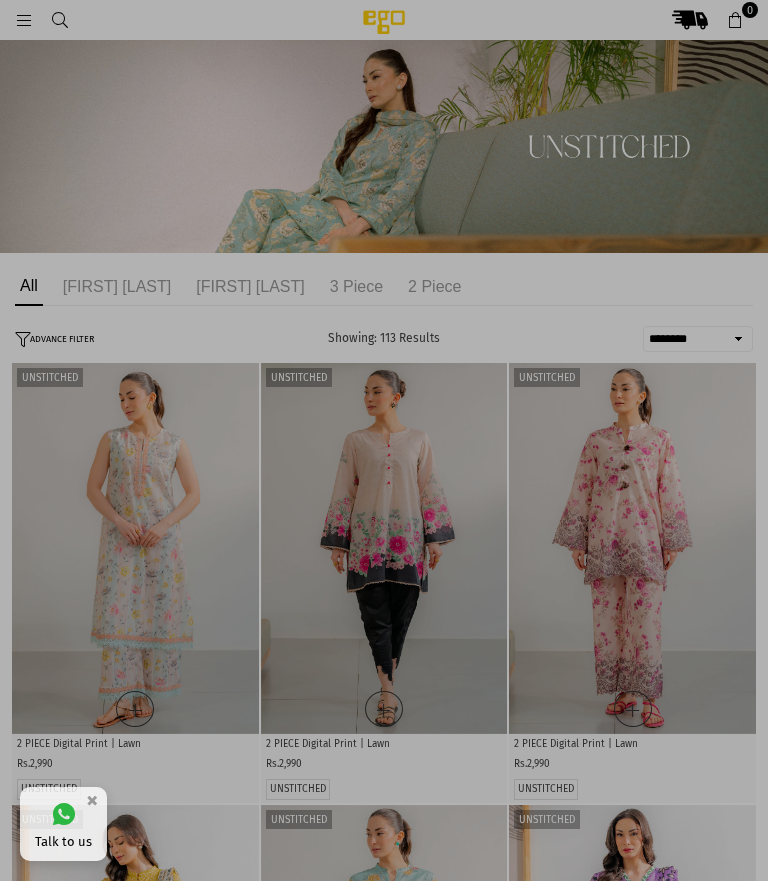 click at bounding box center (384, 440) 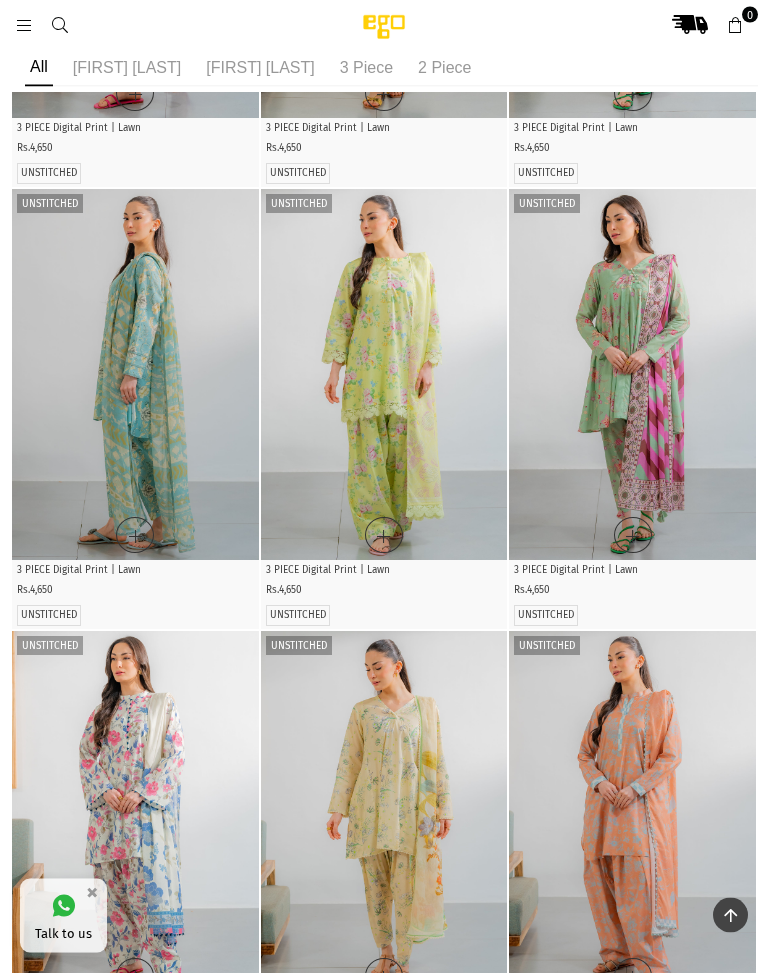 scroll, scrollTop: 1893, scrollLeft: 0, axis: vertical 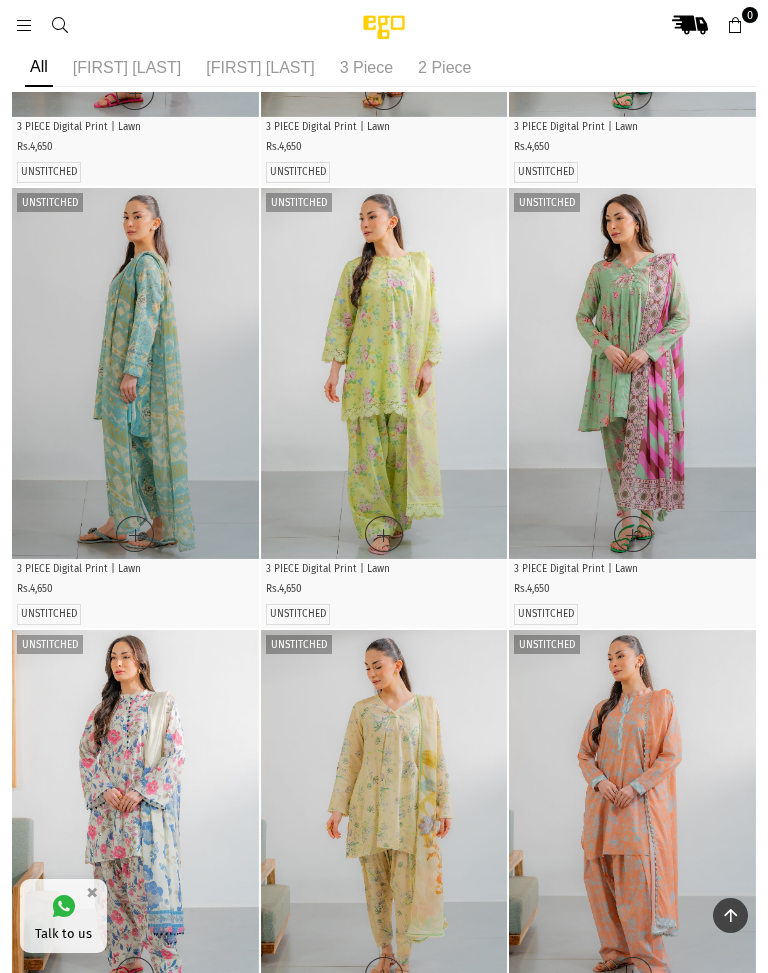 click at bounding box center [632, 815] 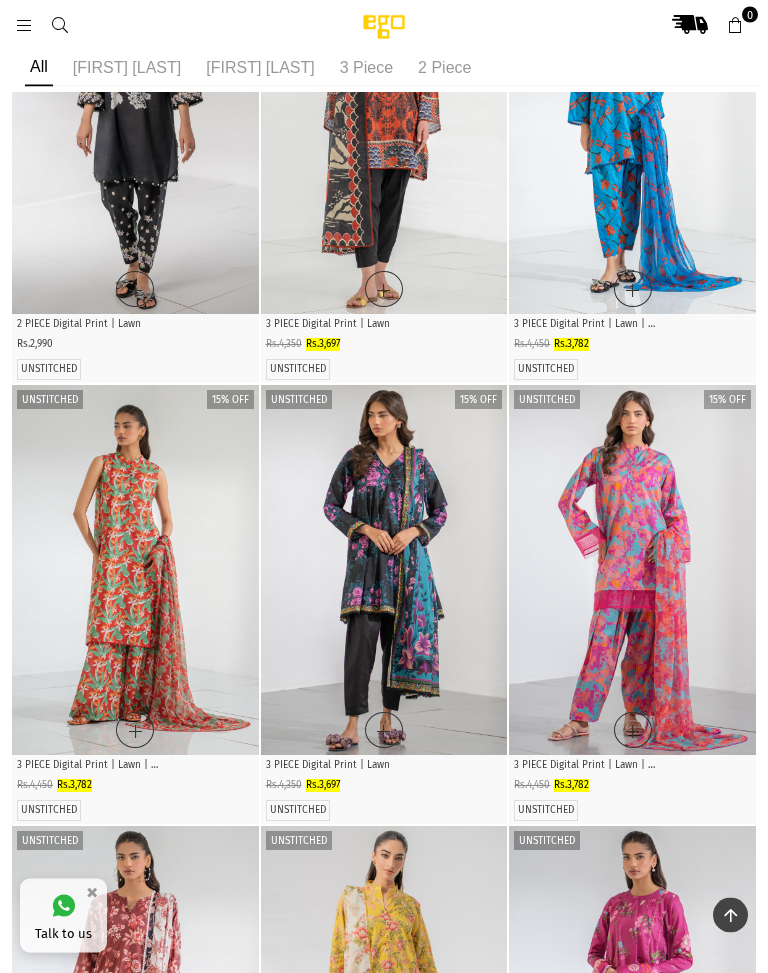 scroll, scrollTop: 3932, scrollLeft: 0, axis: vertical 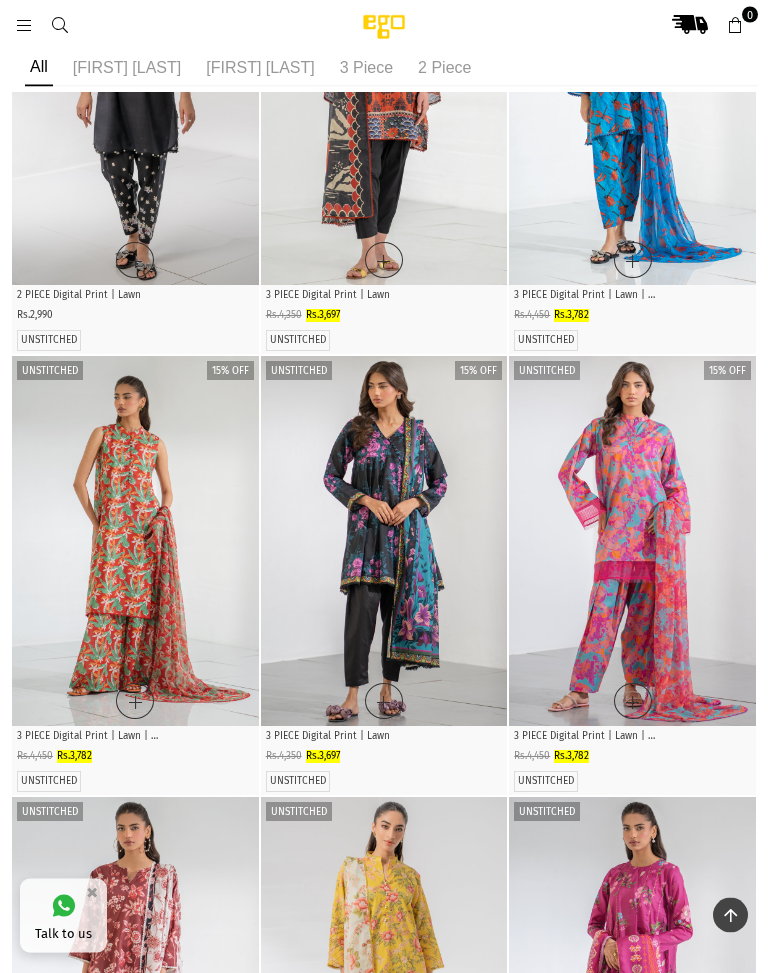 click at bounding box center (632, 542) 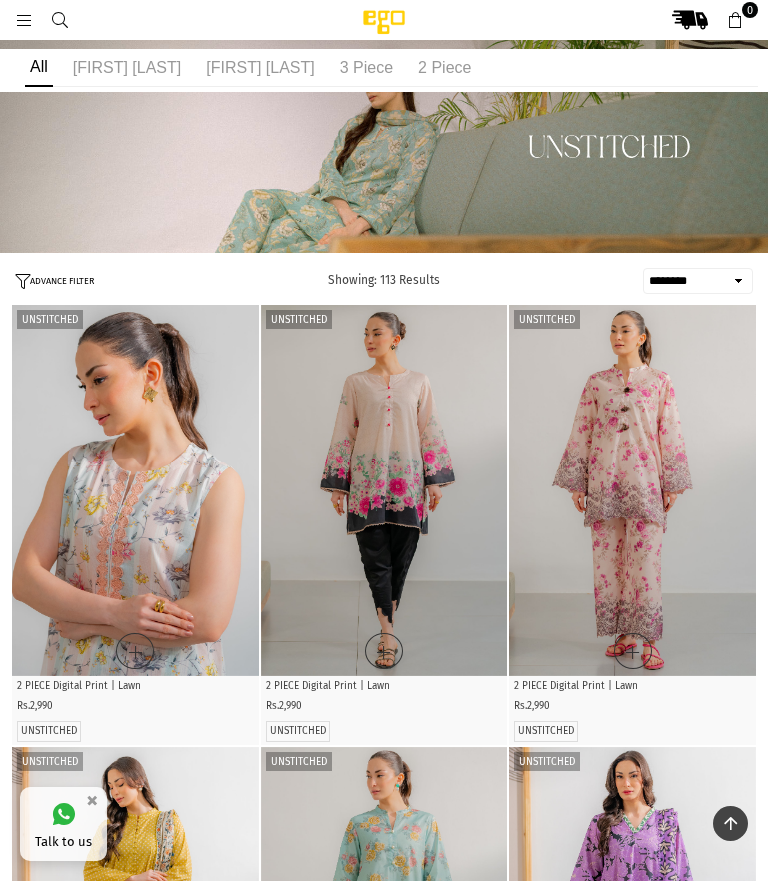 scroll, scrollTop: 4025, scrollLeft: 0, axis: vertical 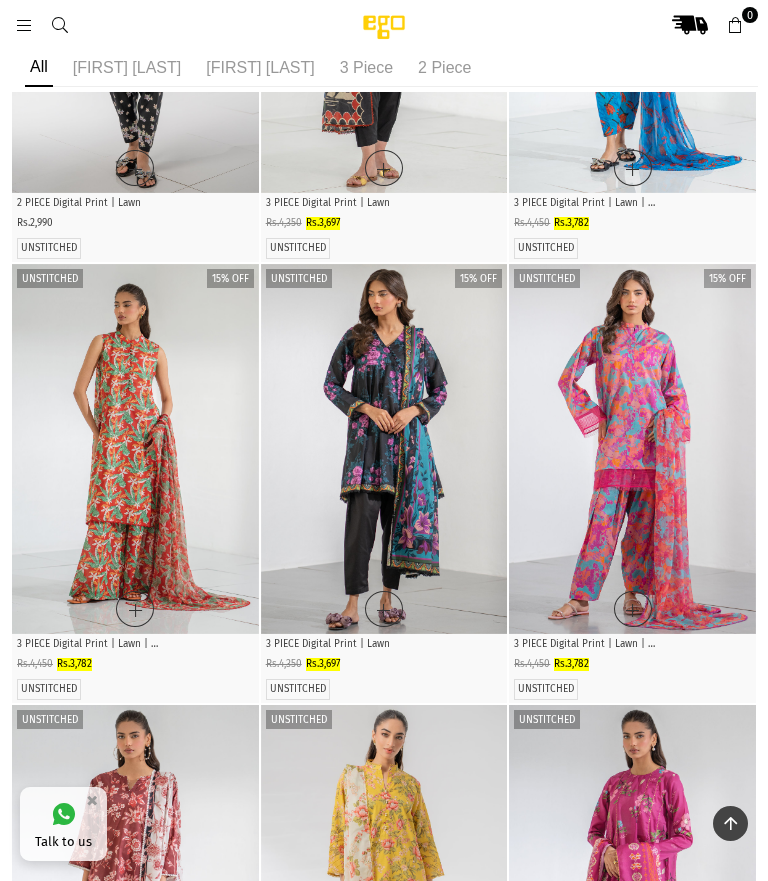 click at bounding box center [632, 449] 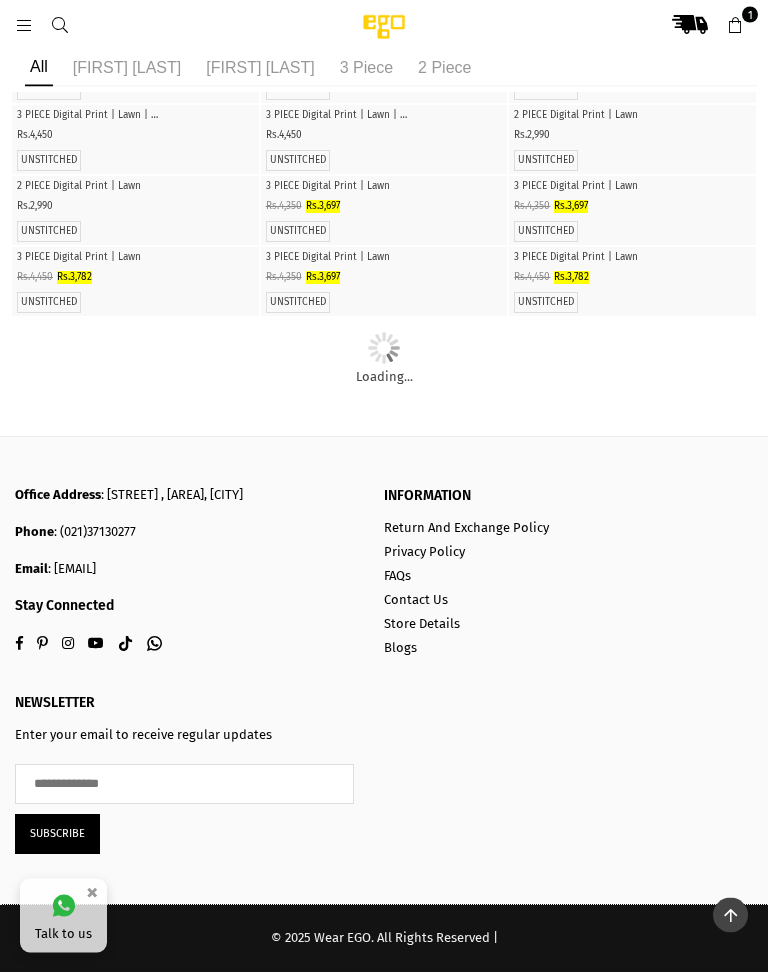 scroll, scrollTop: 8998, scrollLeft: 0, axis: vertical 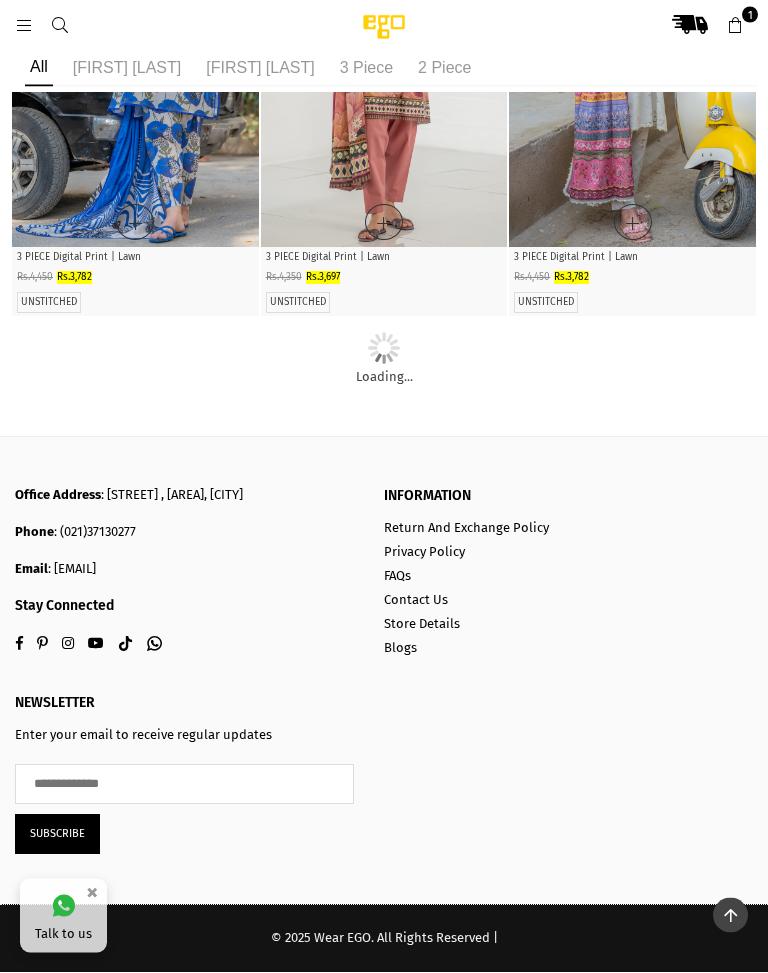 click at bounding box center (384, -820) 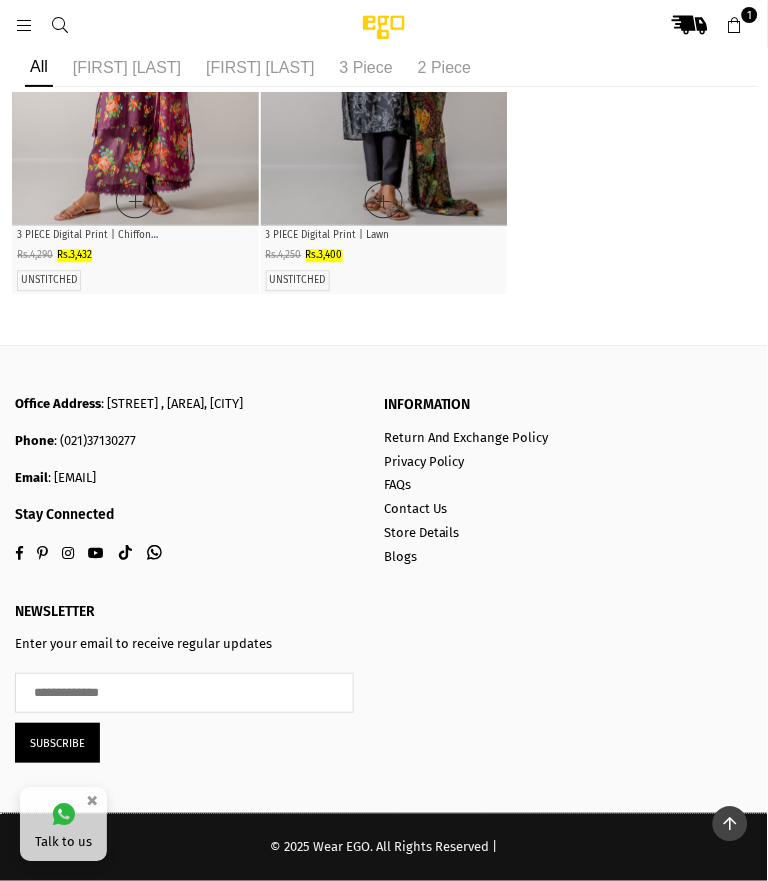 scroll, scrollTop: 16570, scrollLeft: 0, axis: vertical 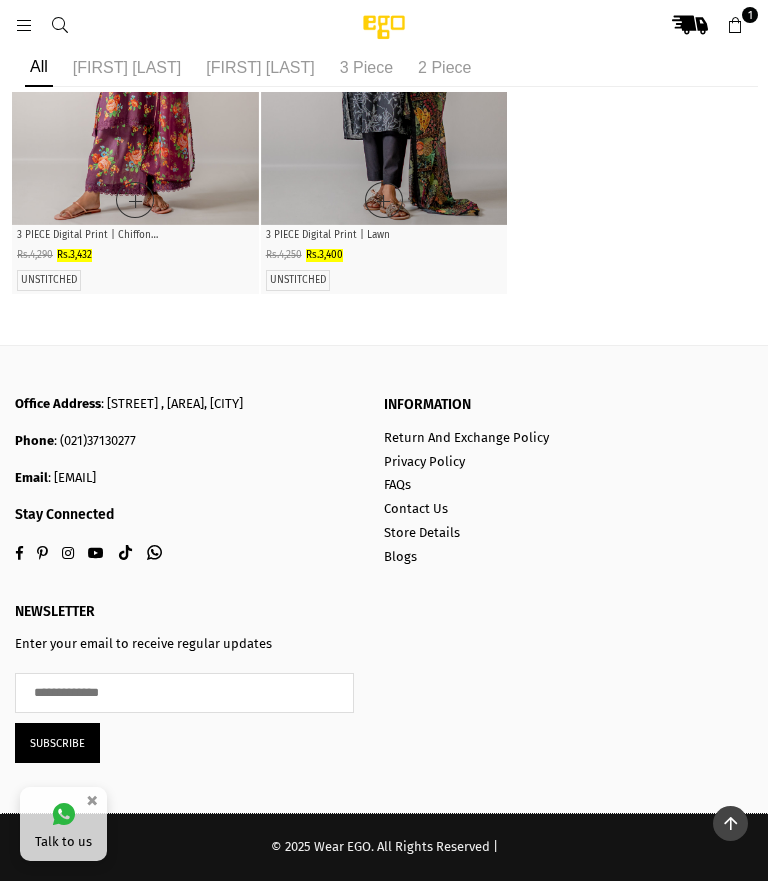 click at bounding box center [384, 40] 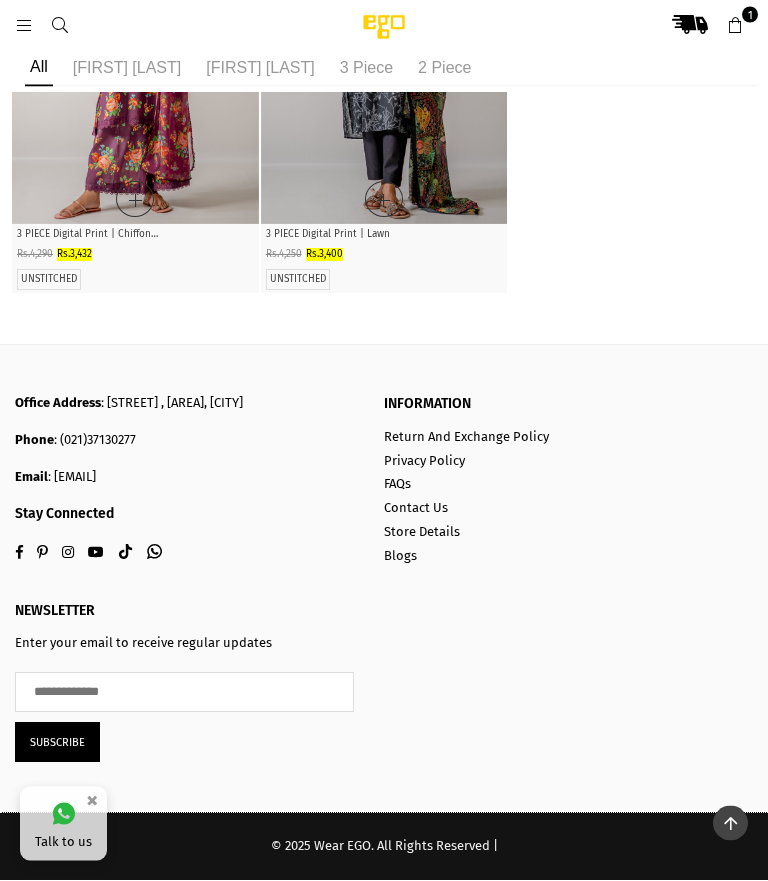click on "Ego
.st0 { fill: #000000; }
1" at bounding box center (384, 25) 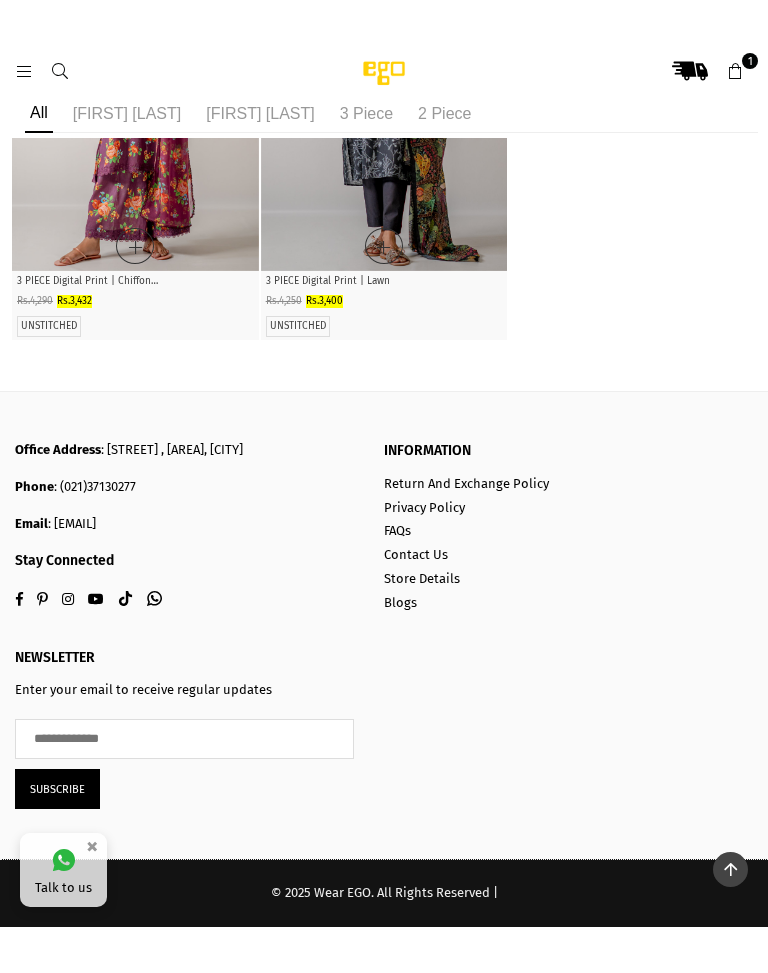 scroll, scrollTop: 15134, scrollLeft: 0, axis: vertical 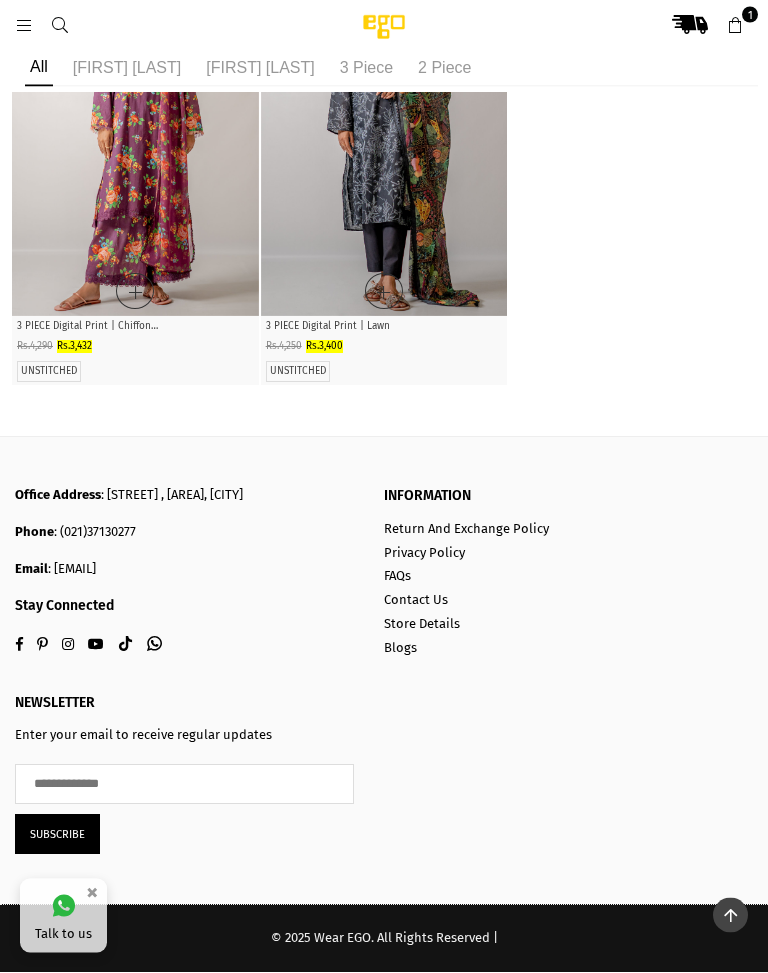 click at bounding box center [384, -1193] 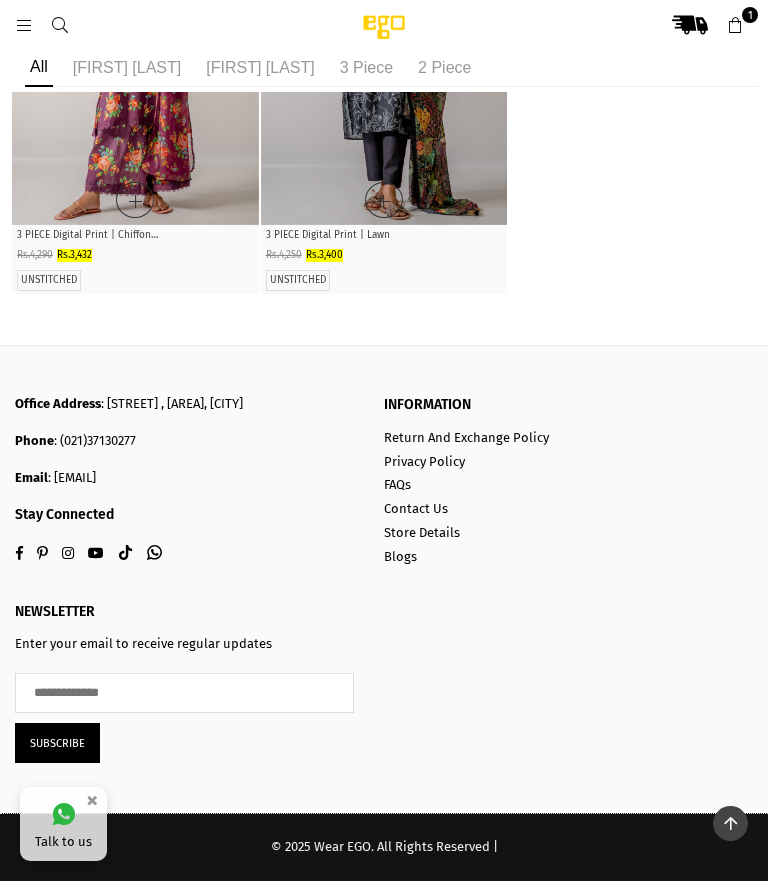 scroll, scrollTop: 14426, scrollLeft: 0, axis: vertical 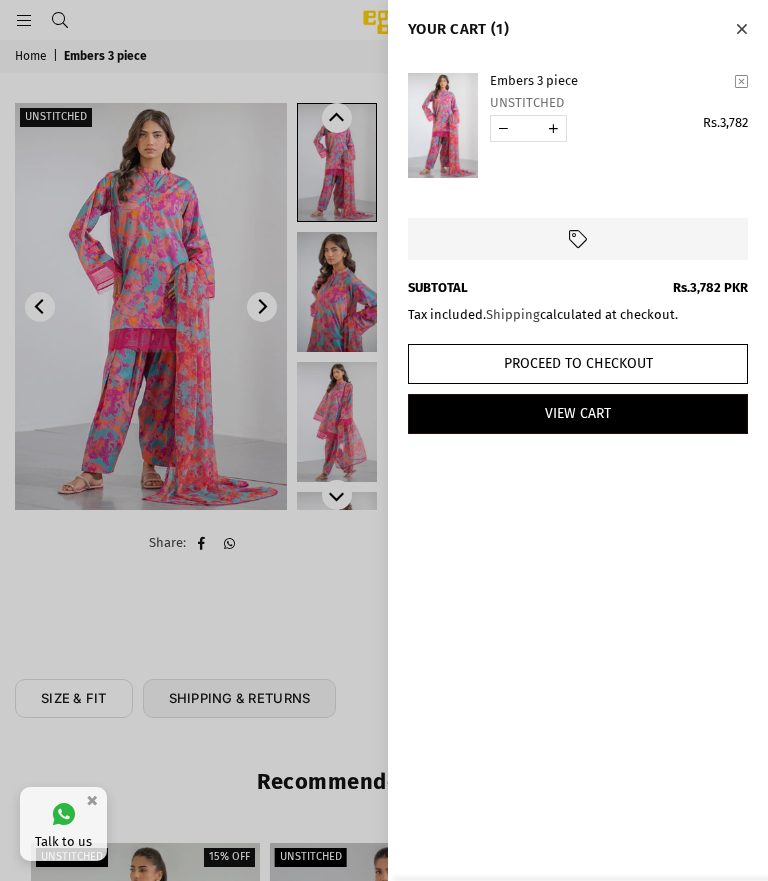 click at bounding box center [741, 28] 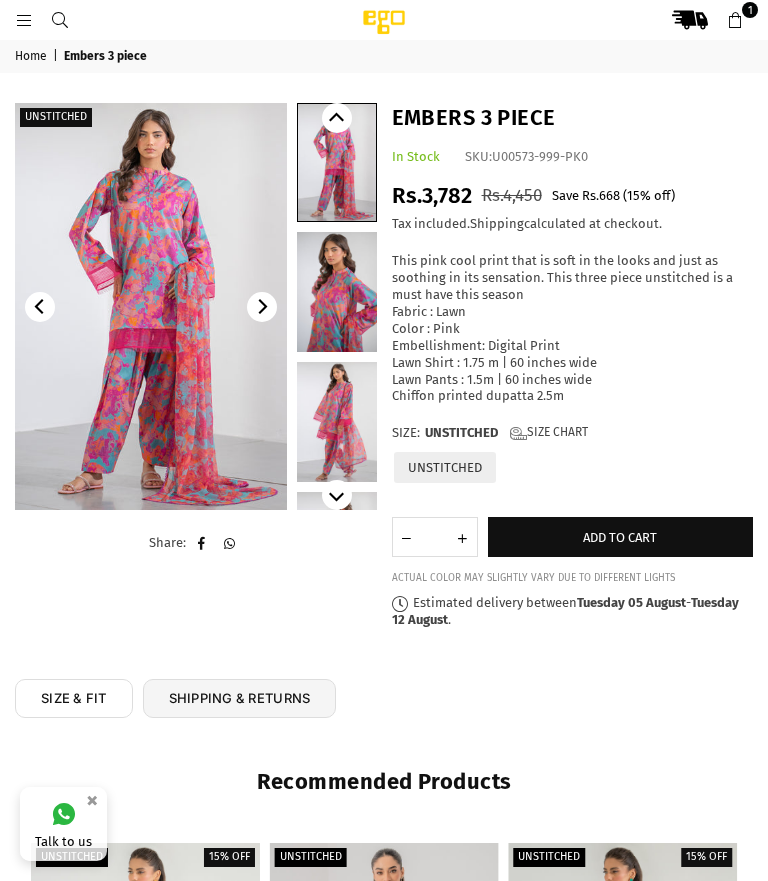 click at bounding box center [151, 306] 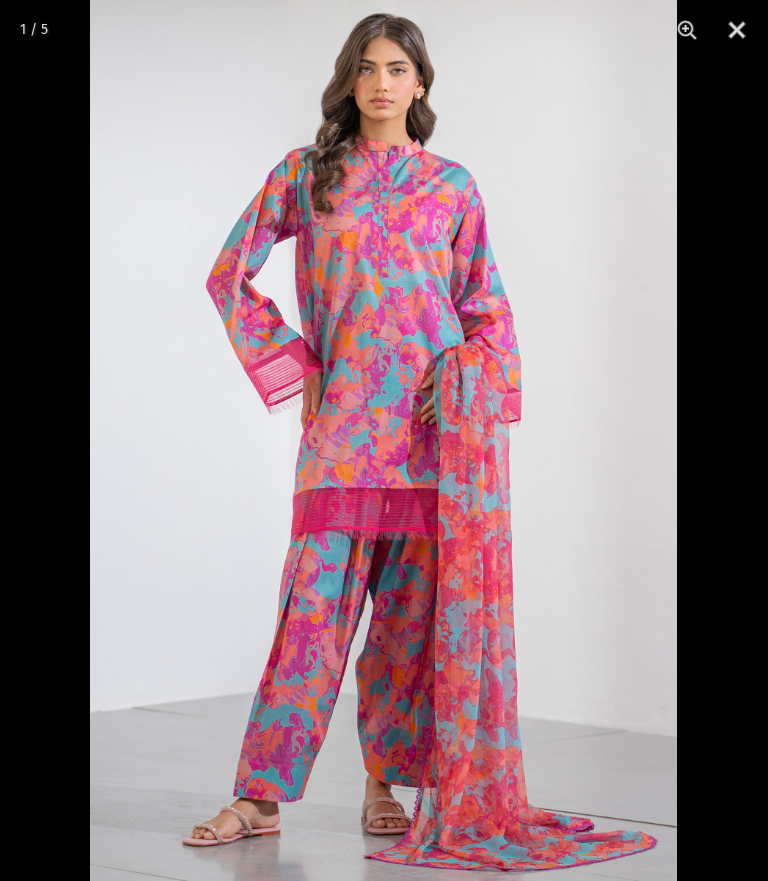 click at bounding box center [737, 30] 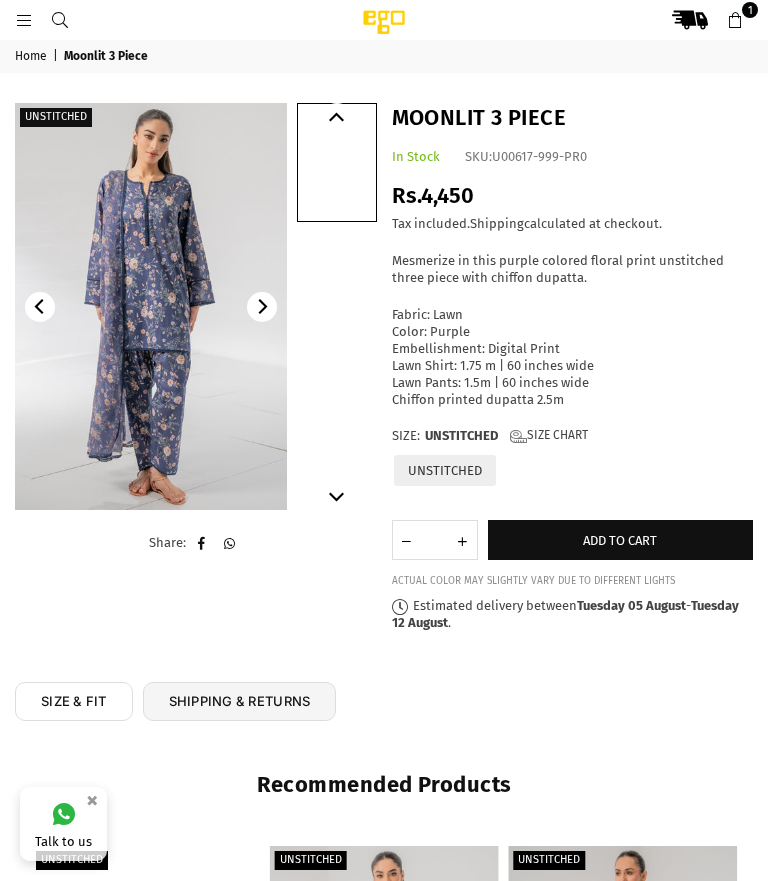 scroll, scrollTop: 0, scrollLeft: 0, axis: both 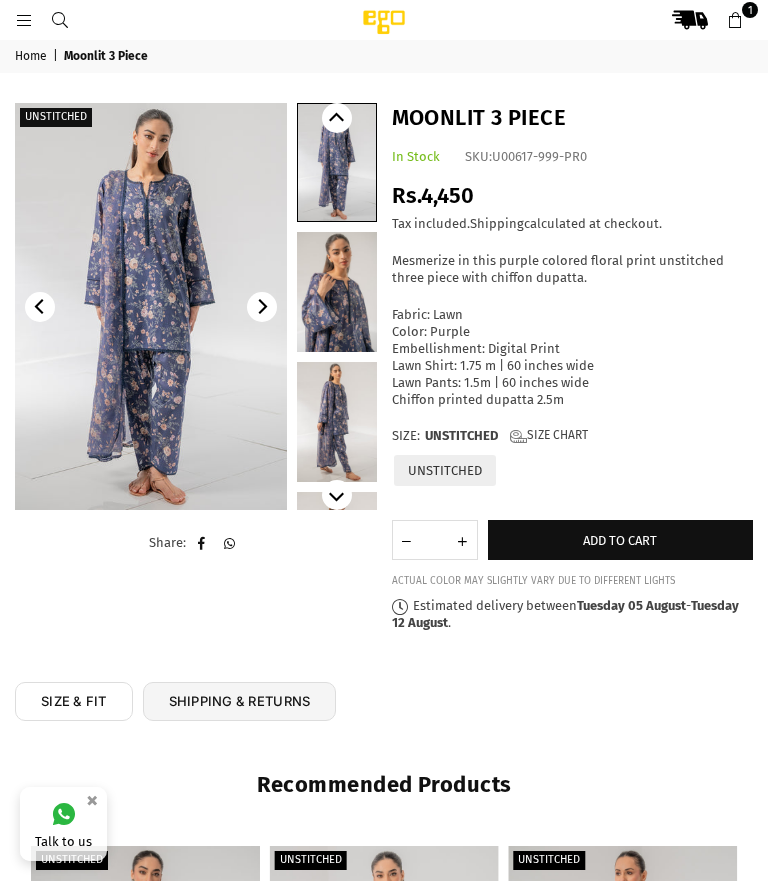 click at bounding box center (151, 306) 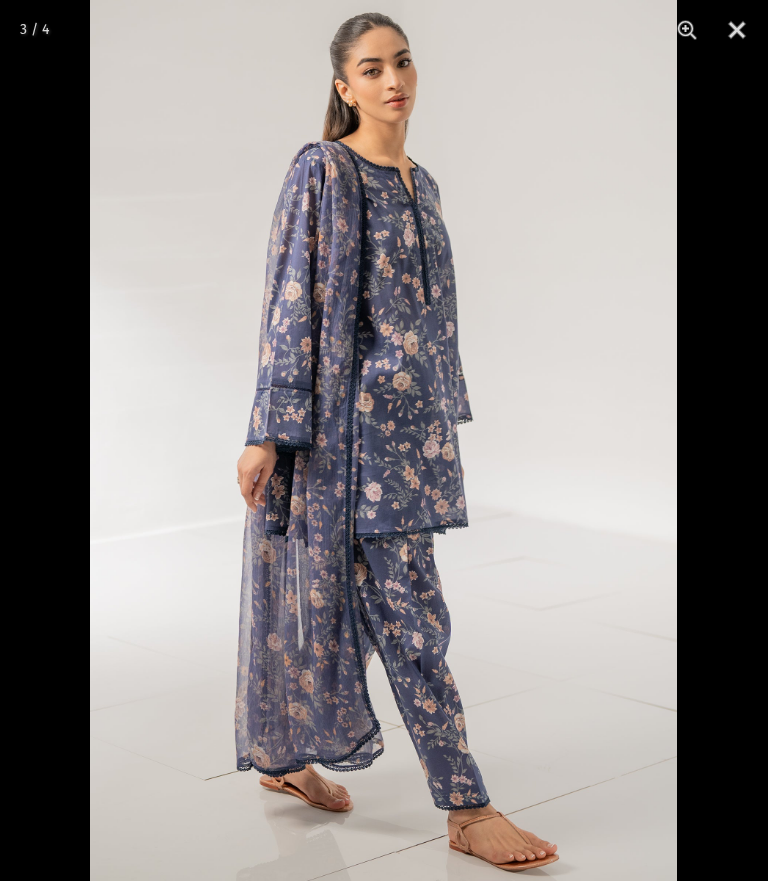 click at bounding box center (737, 30) 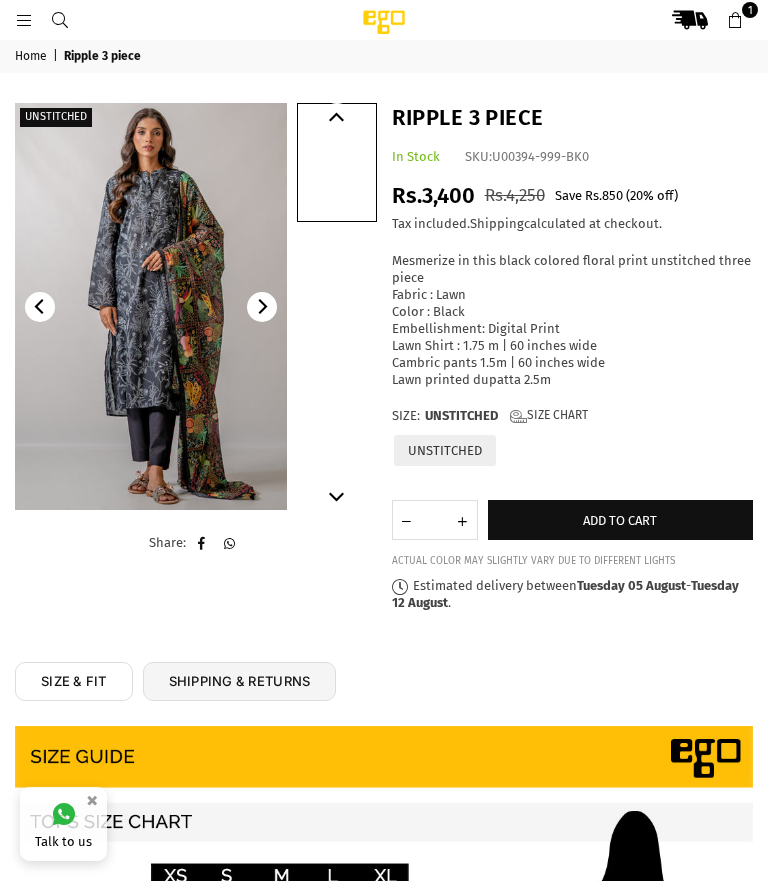 scroll, scrollTop: 0, scrollLeft: 0, axis: both 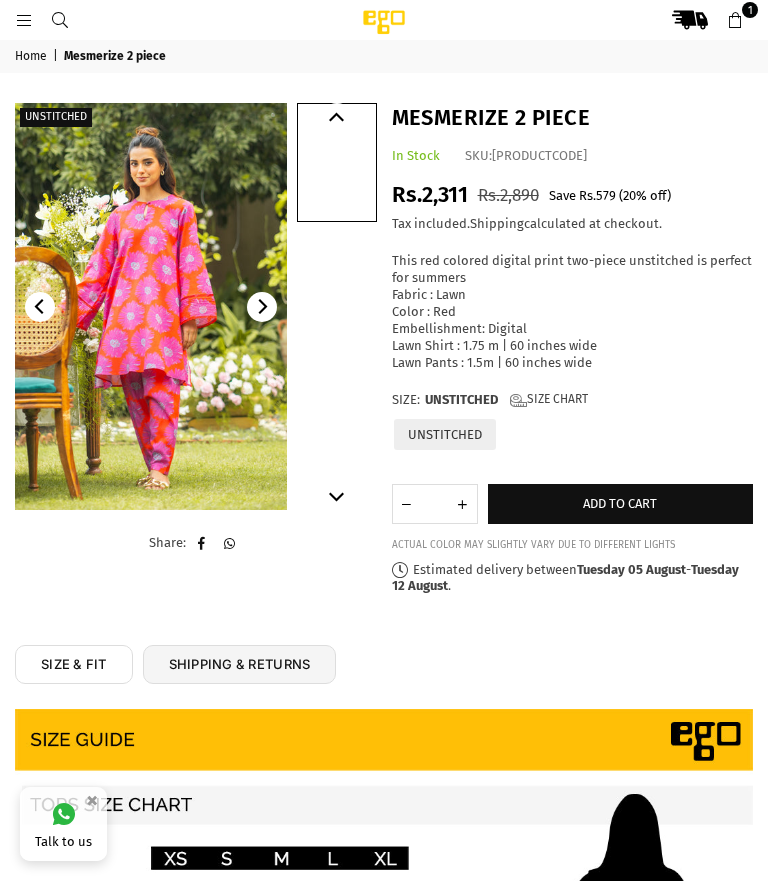 click at bounding box center [151, 306] 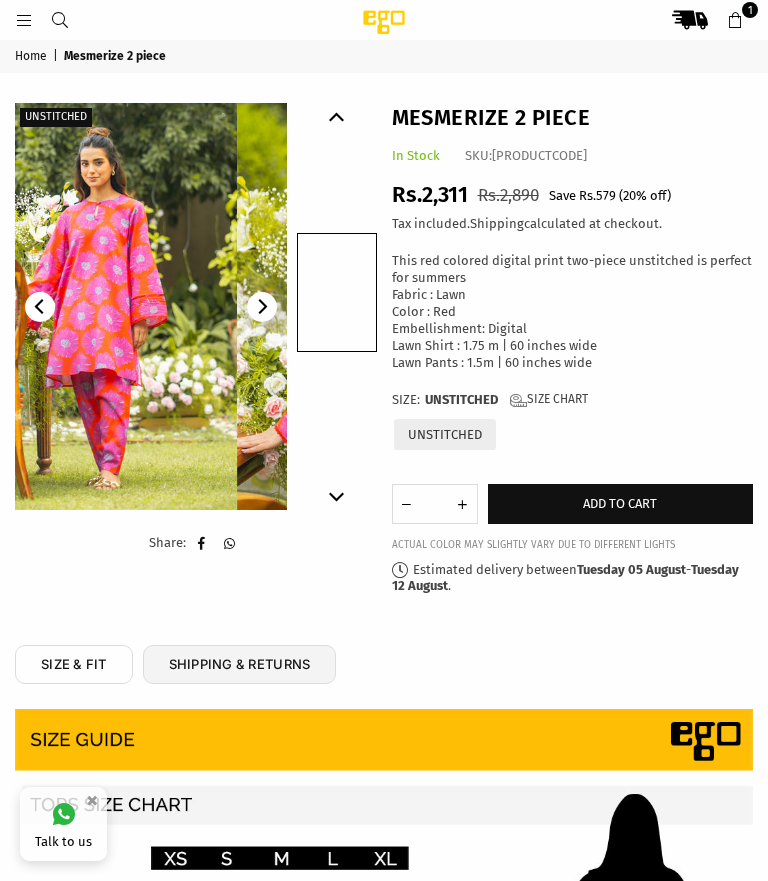 scroll, scrollTop: 0, scrollLeft: 0, axis: both 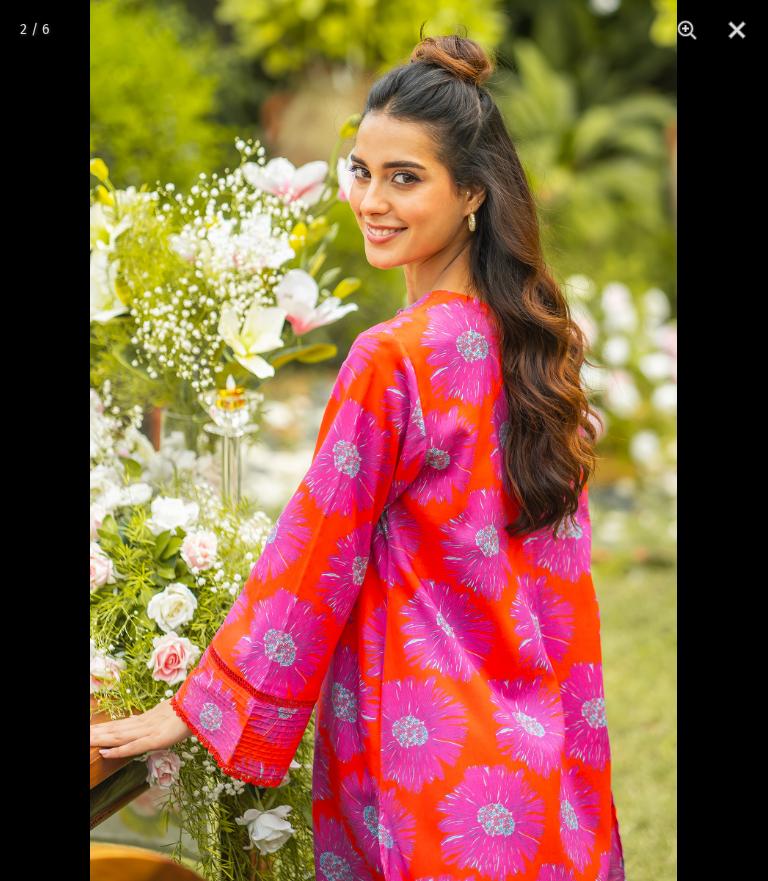 click at bounding box center [737, 30] 